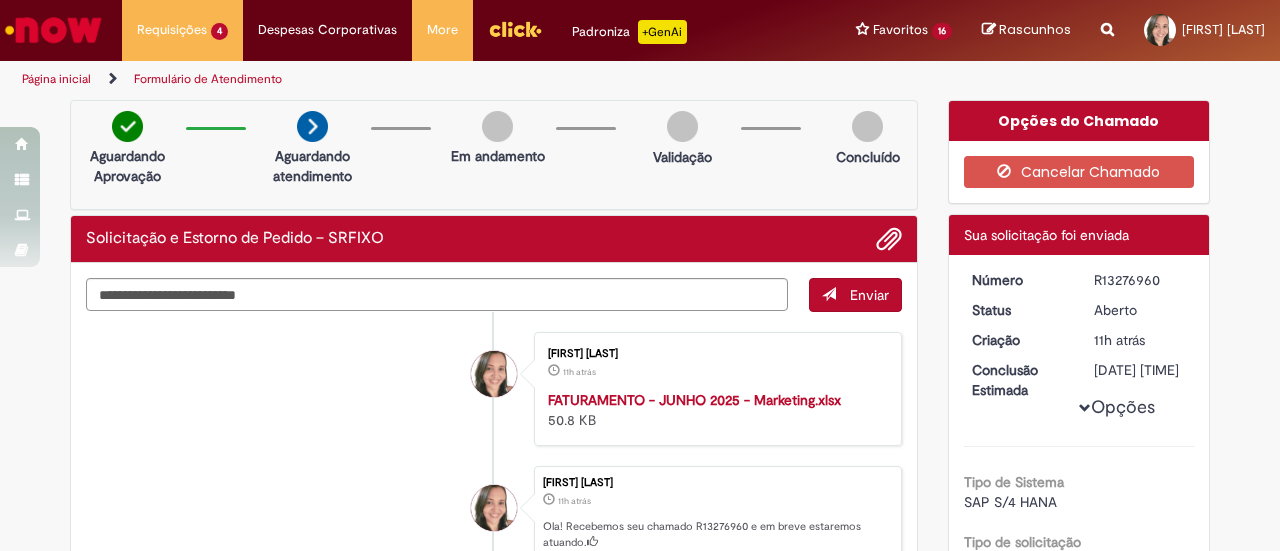 scroll, scrollTop: 0, scrollLeft: 0, axis: both 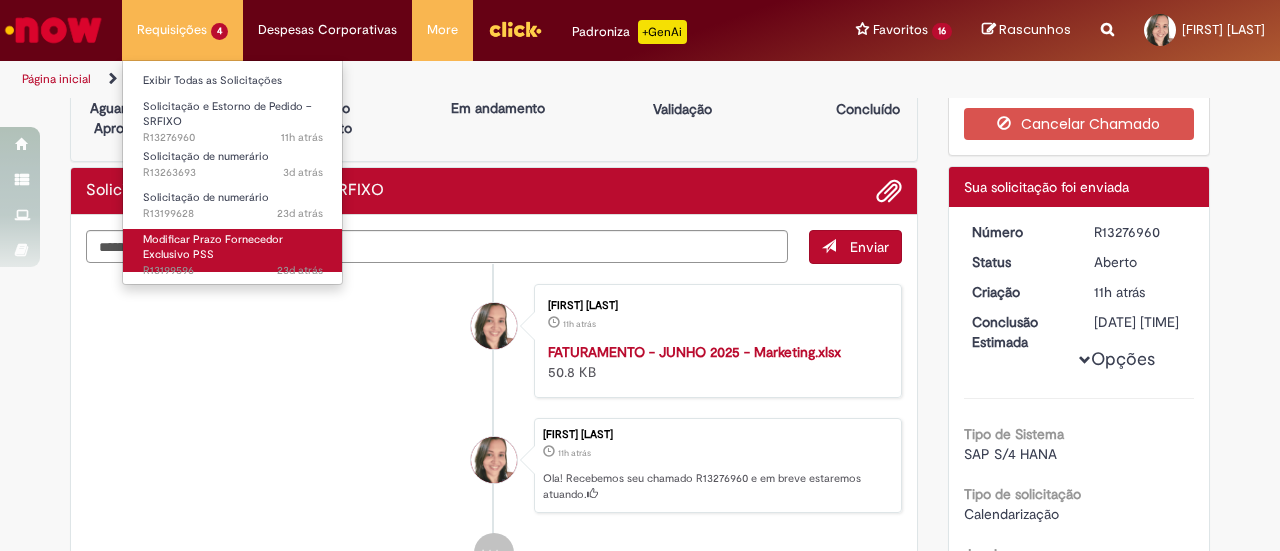 click on "Modificar Prazo Fornecedor Exclusivo PSS" at bounding box center [213, 247] 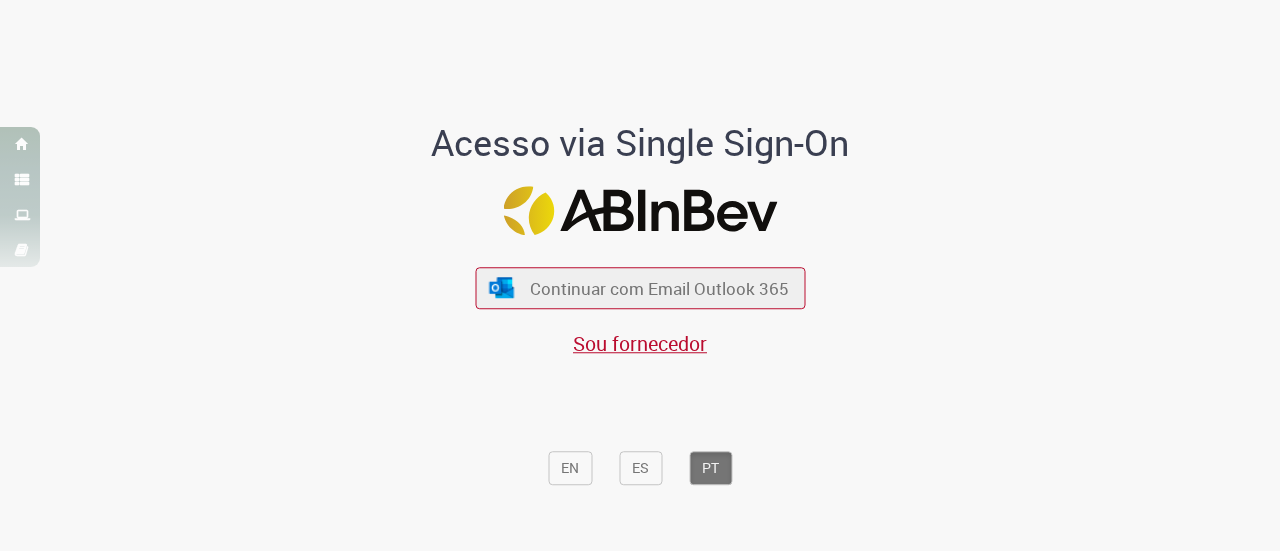 scroll, scrollTop: 0, scrollLeft: 0, axis: both 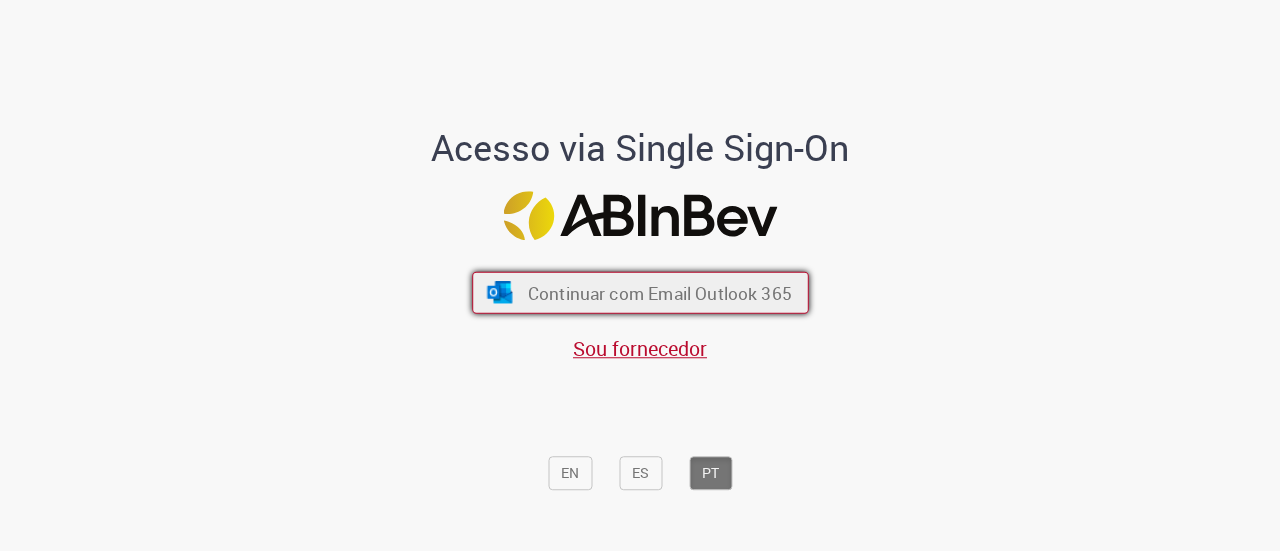 click on "Continuar com Email Outlook 365" at bounding box center [659, 292] 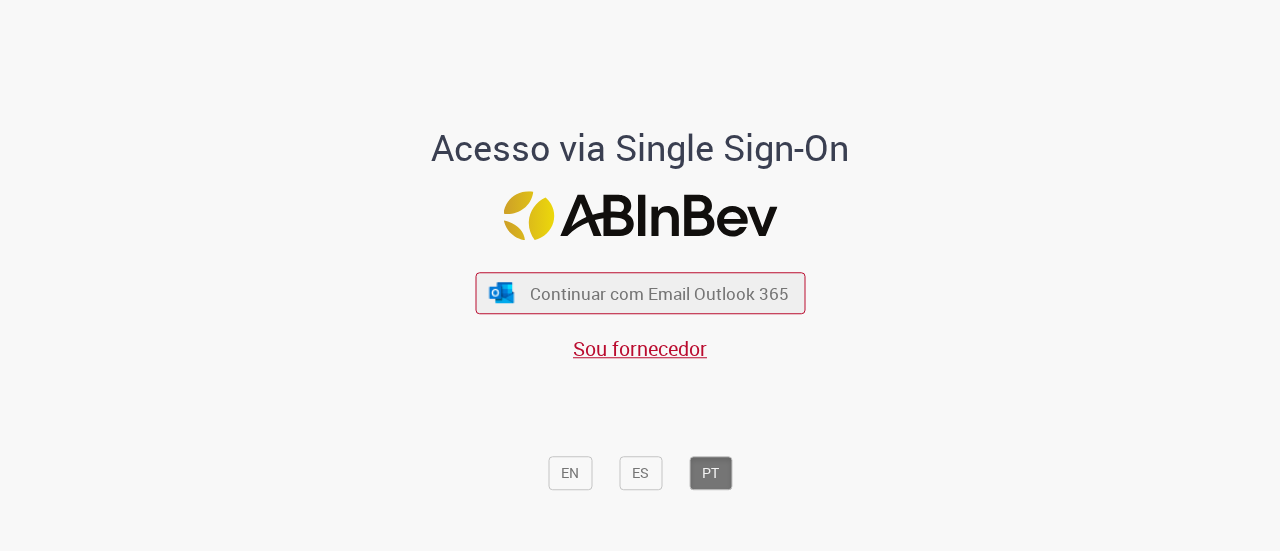 scroll, scrollTop: 0, scrollLeft: 0, axis: both 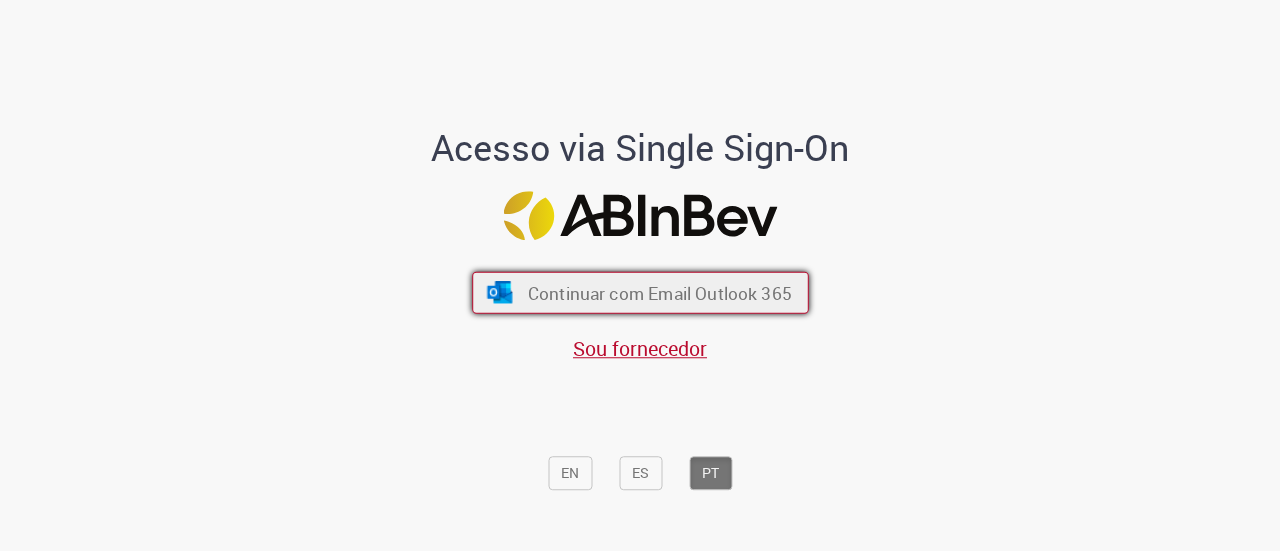 click on "Continuar com Email Outlook 365" at bounding box center (659, 292) 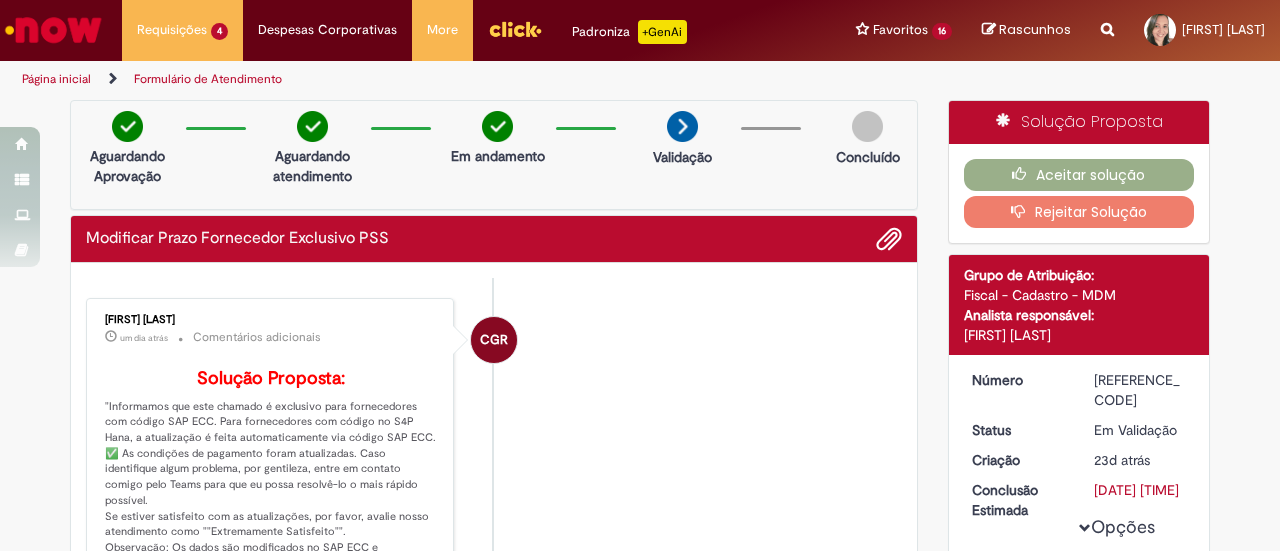 scroll, scrollTop: 0, scrollLeft: 0, axis: both 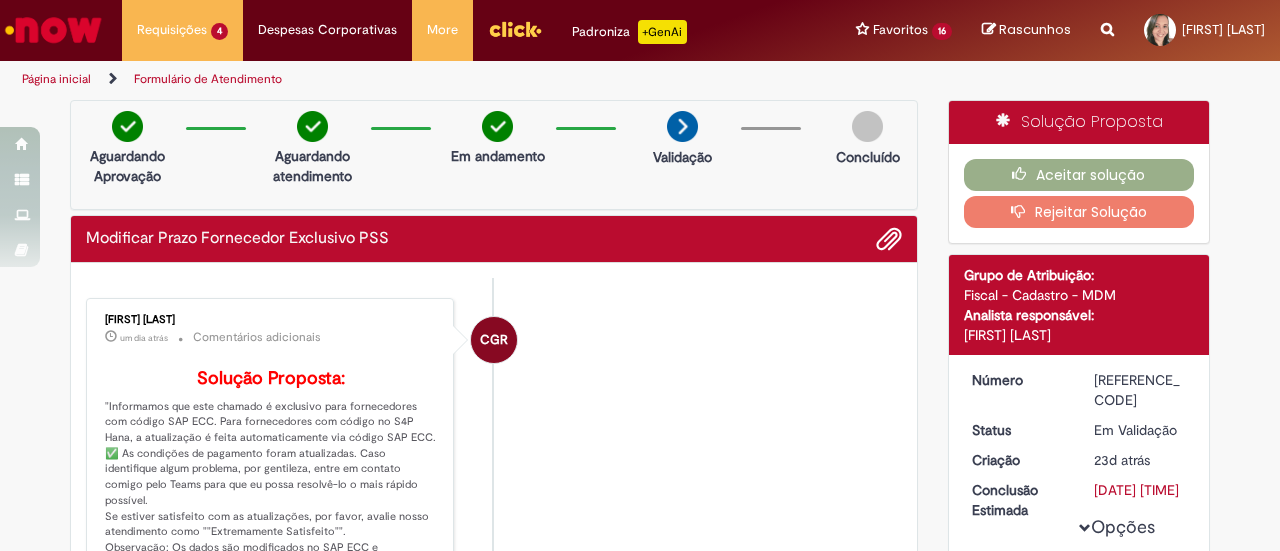 drag, startPoint x: 954, startPoint y: 332, endPoint x: 1108, endPoint y: 331, distance: 154.00325 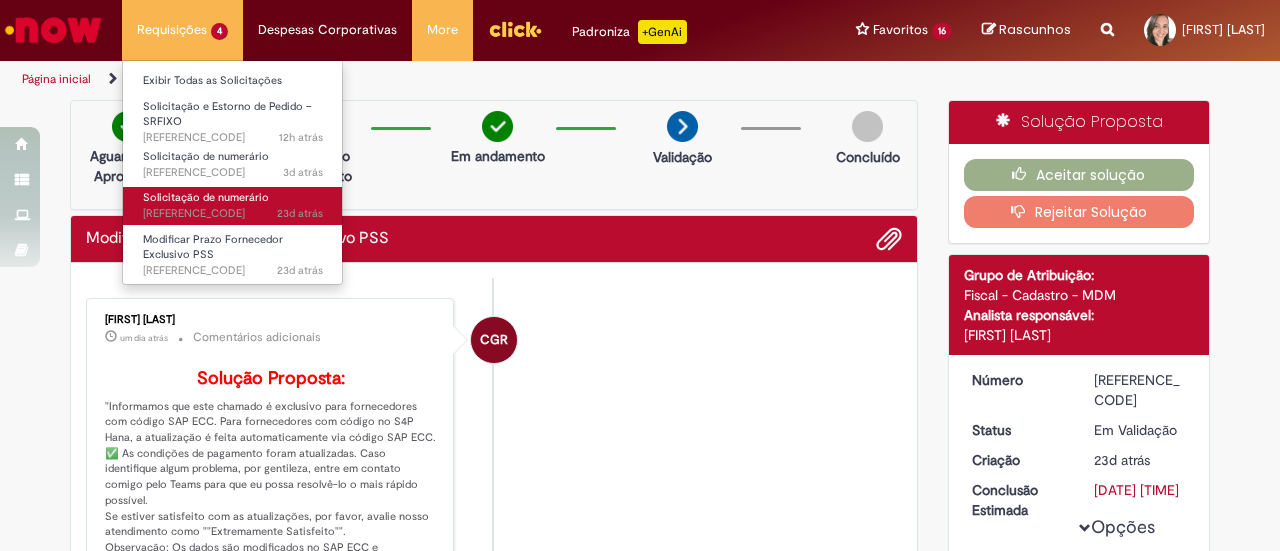 click on "Solicitação de numerário" at bounding box center [206, 197] 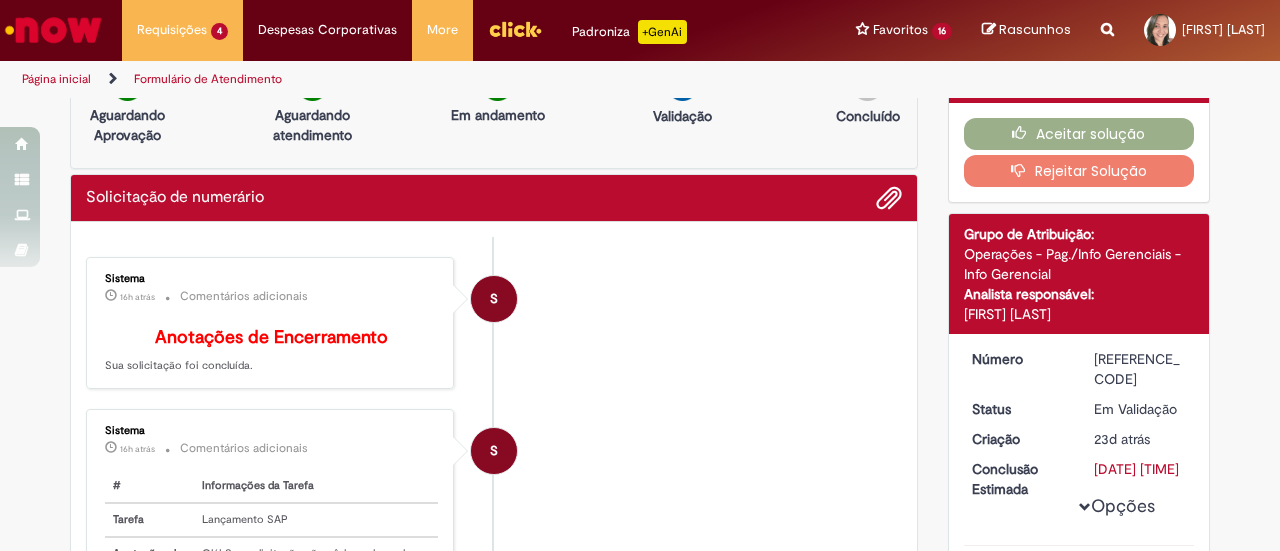 scroll, scrollTop: 14, scrollLeft: 0, axis: vertical 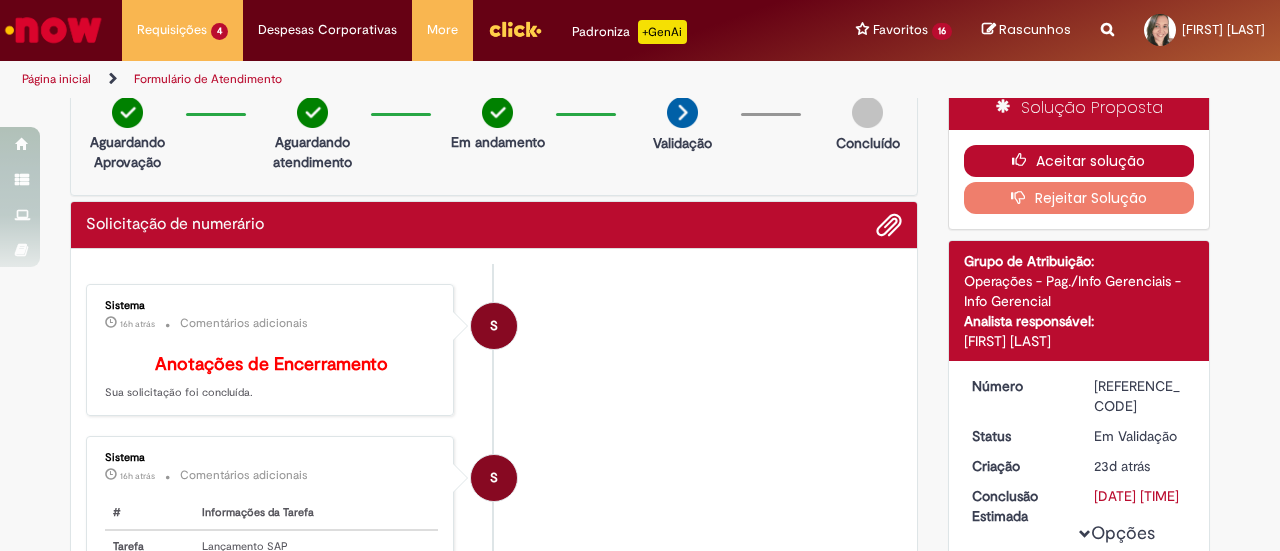 click on "Aceitar solução" at bounding box center (1079, 161) 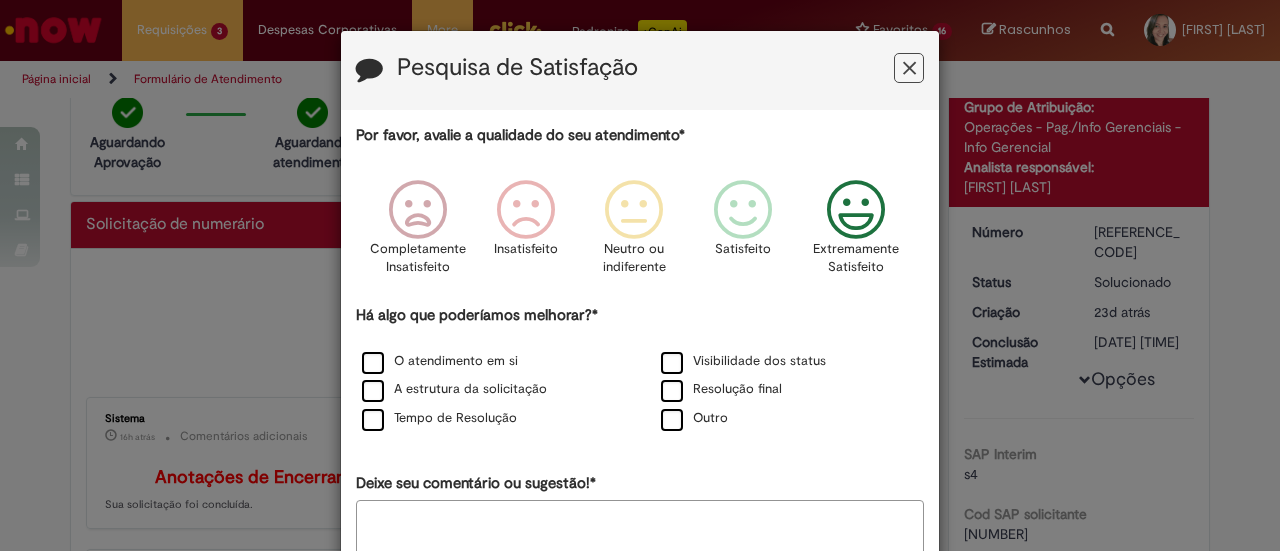 click at bounding box center [856, 210] 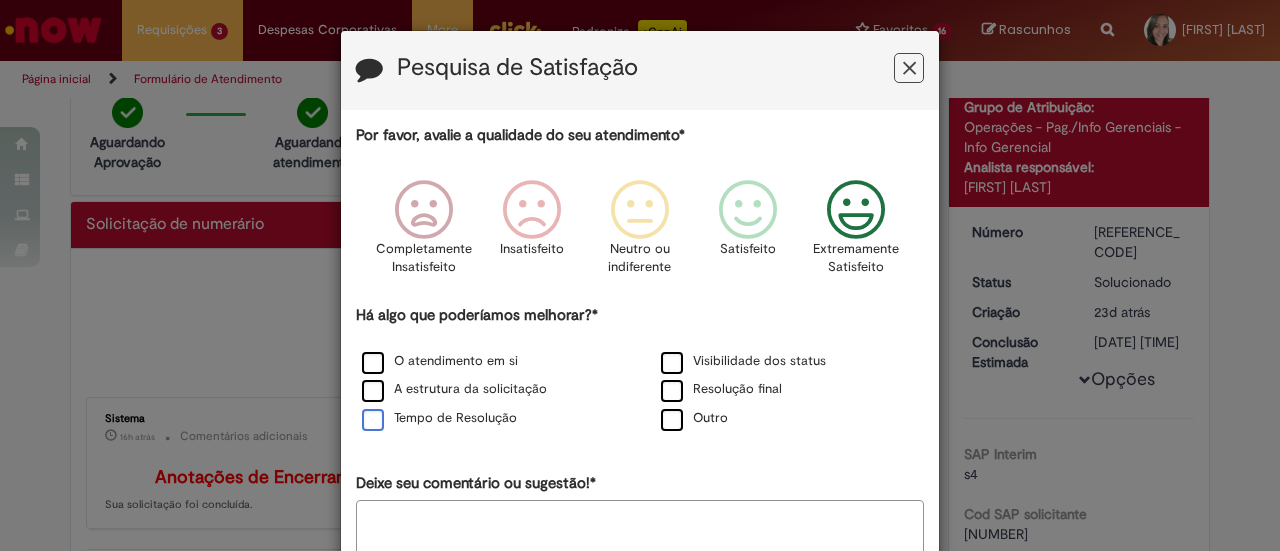 click on "Tempo de Resolução" at bounding box center [439, 418] 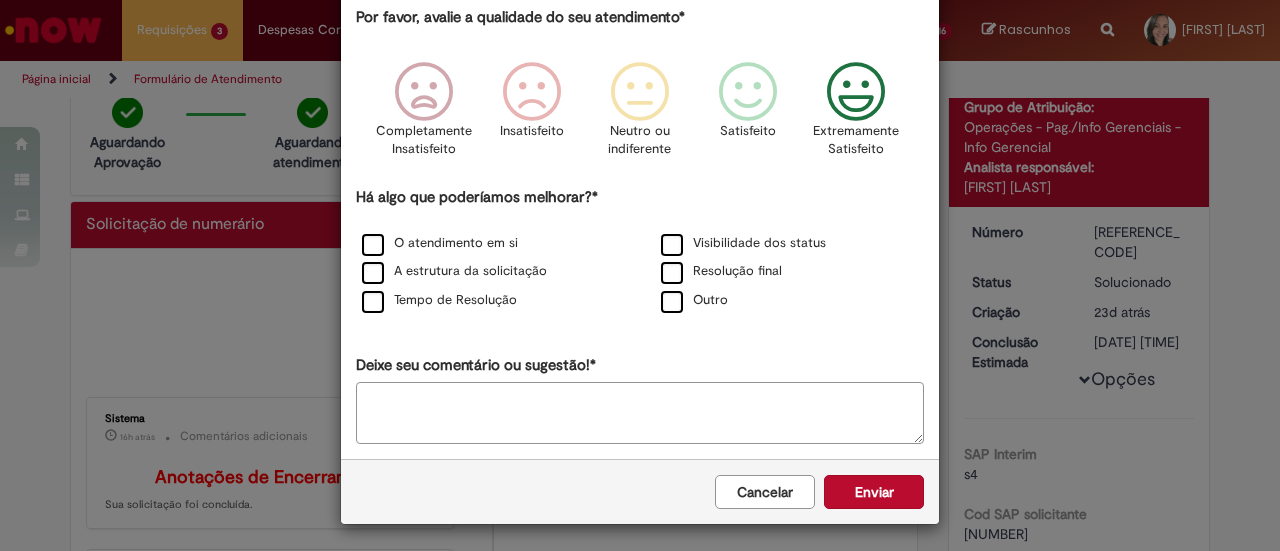 scroll, scrollTop: 119, scrollLeft: 0, axis: vertical 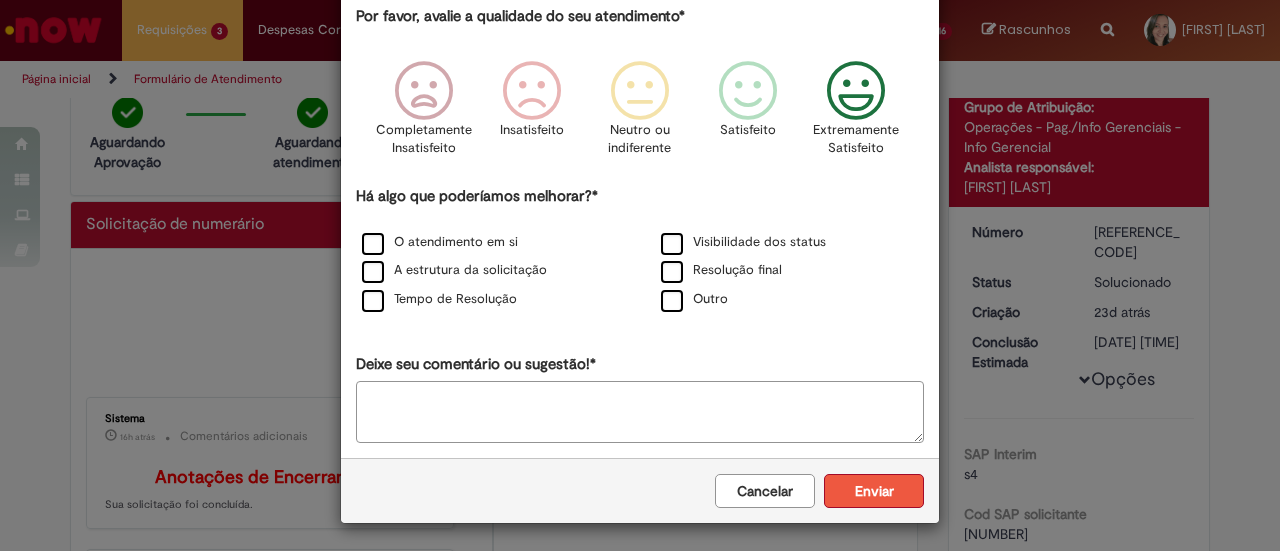 click on "Enviar" at bounding box center [874, 491] 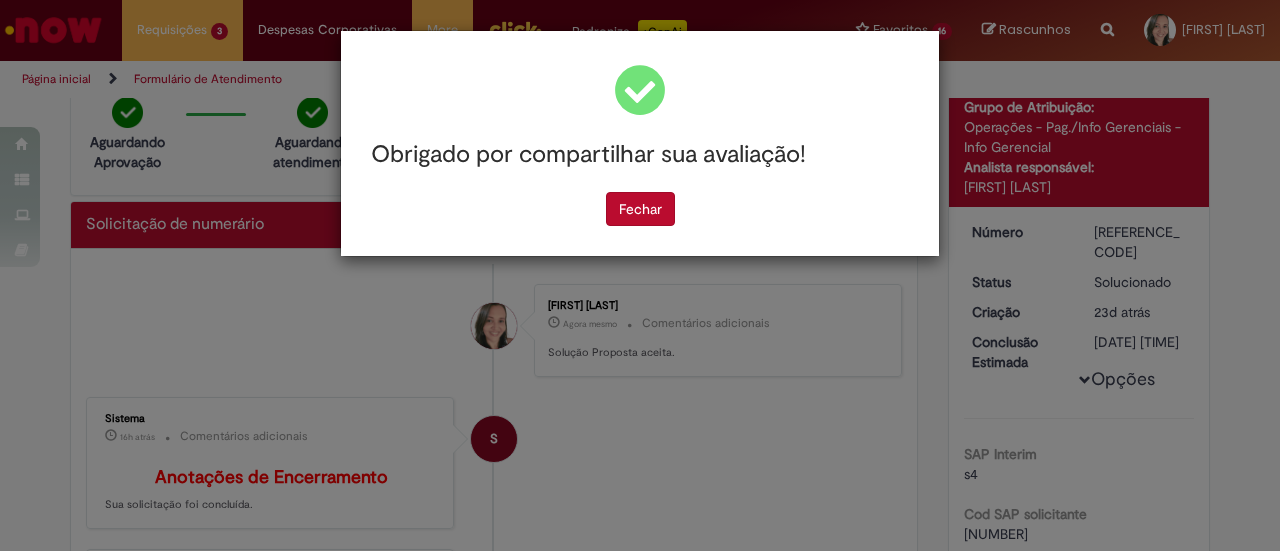 scroll, scrollTop: 0, scrollLeft: 0, axis: both 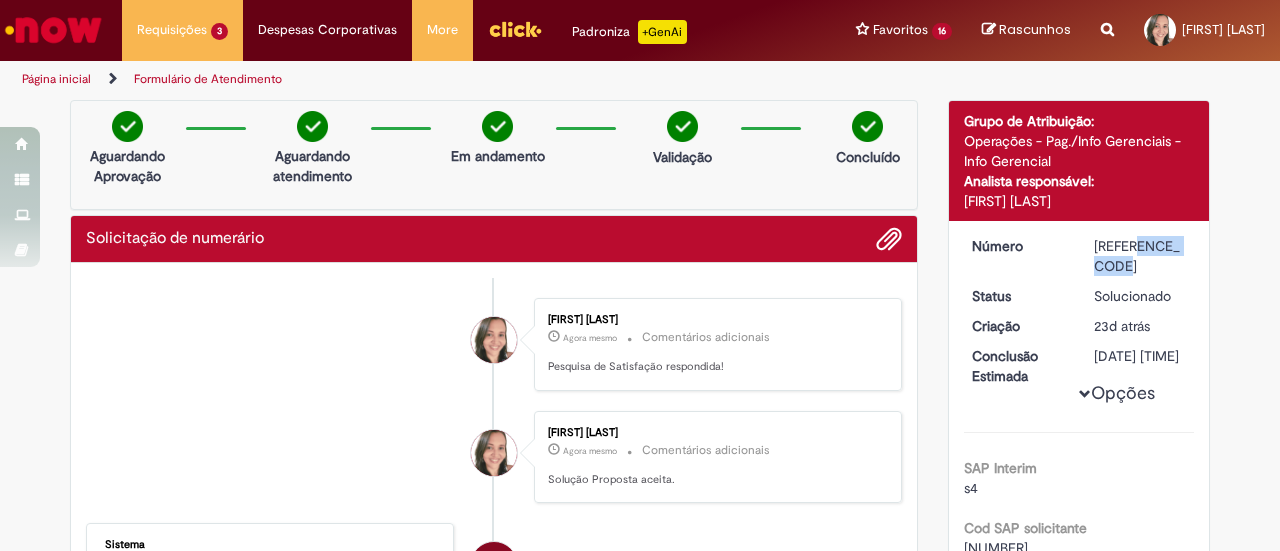 drag, startPoint x: 1170, startPoint y: 243, endPoint x: 1082, endPoint y: 244, distance: 88.005684 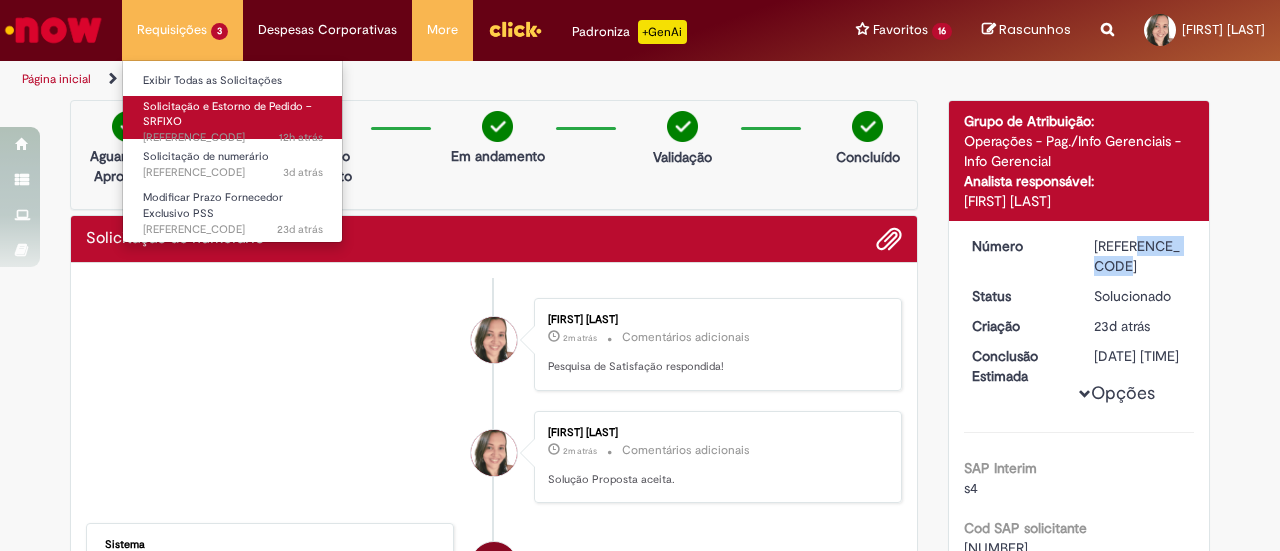 click on "Solicitação e Estorno de Pedido – SRFIXO
[TIME] atrás [TIME]  R[NUMBER]" at bounding box center (233, 117) 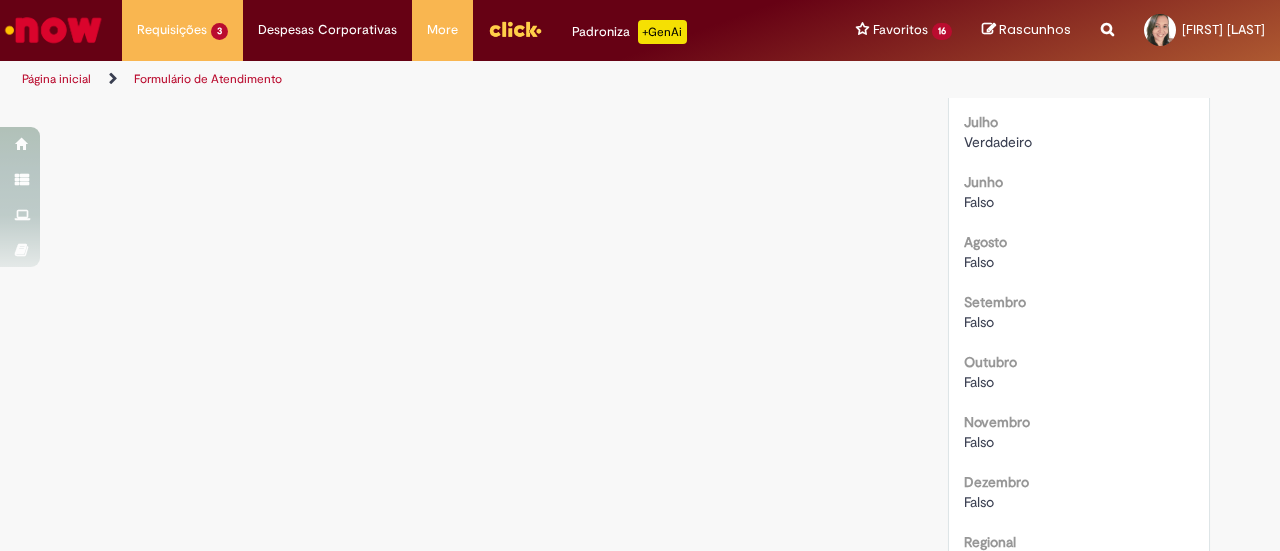 scroll, scrollTop: 914, scrollLeft: 0, axis: vertical 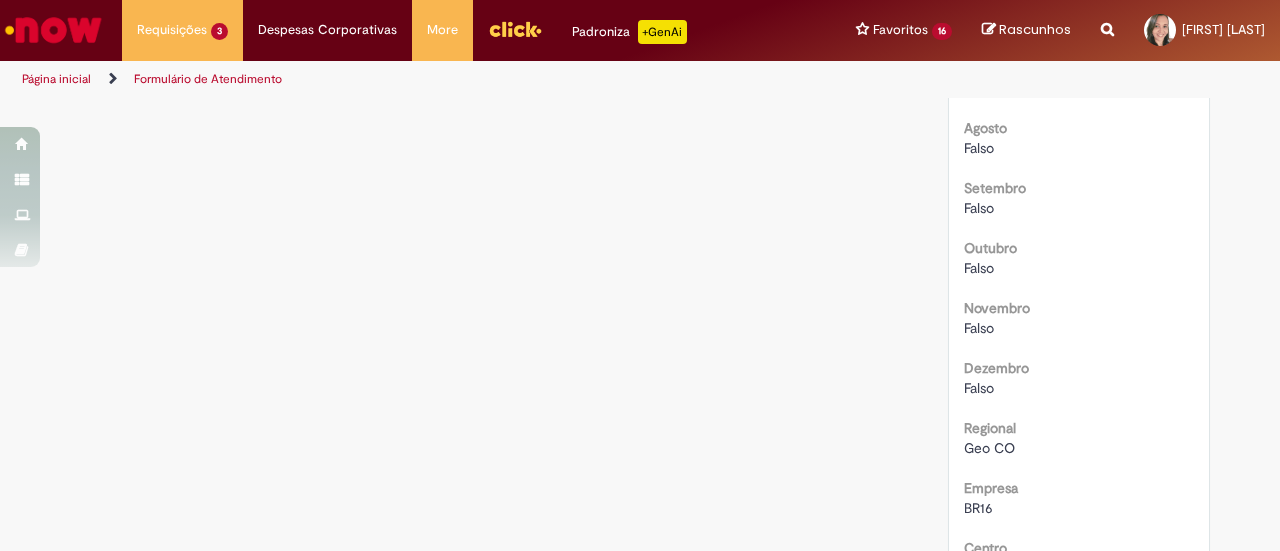 click on "Verificar Código de Barras
Aguardando Aprovação
Aguardando atendimento
Em andamento
Validação
Concluído
Solicitação e Estorno de Pedido – SRFIXO
Enviar
[FIRST] [LAST]
12h atrás 12 horas atrás
FATURAMENTO - JUNHO 2025 - Marketing.xlsx  50.8 KB" at bounding box center [640, 361] 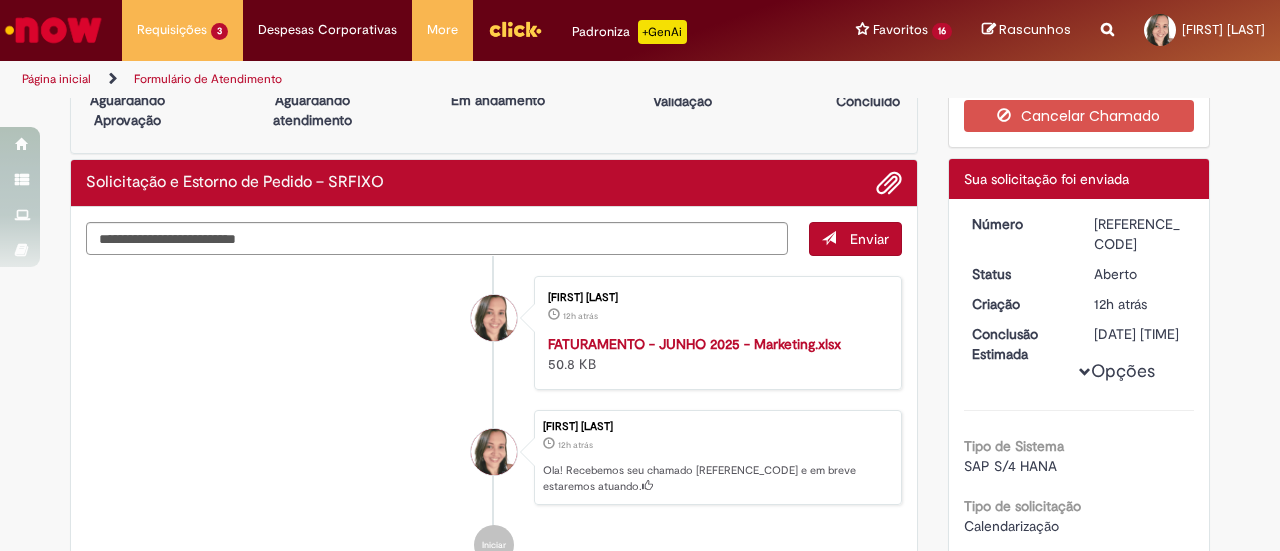 scroll, scrollTop: 0, scrollLeft: 0, axis: both 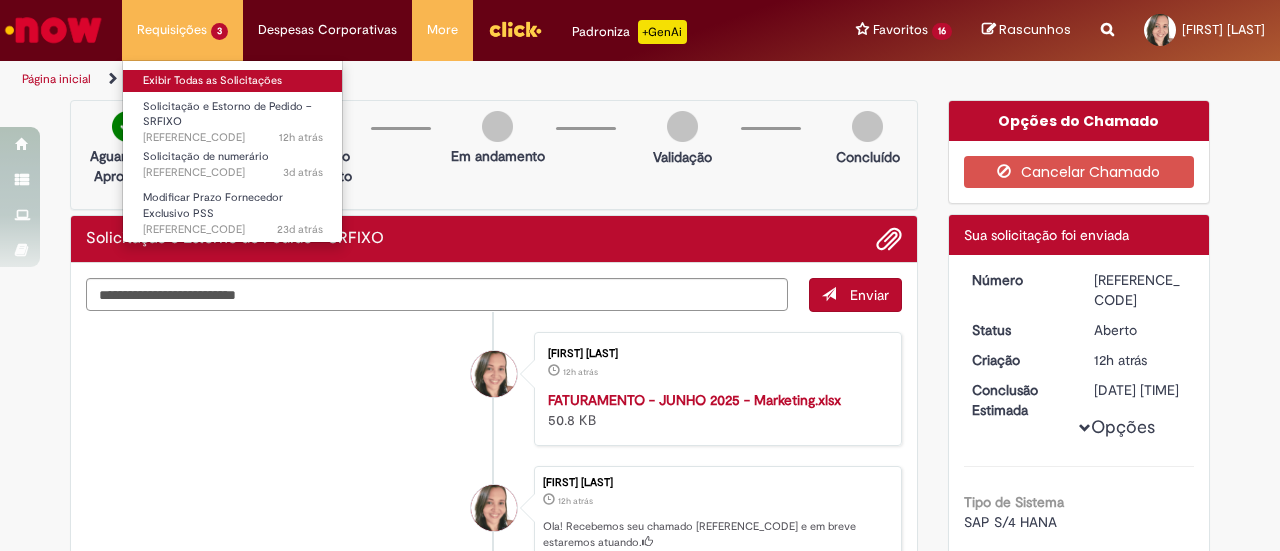 click on "Exibir Todas as Solicitações" at bounding box center [233, 81] 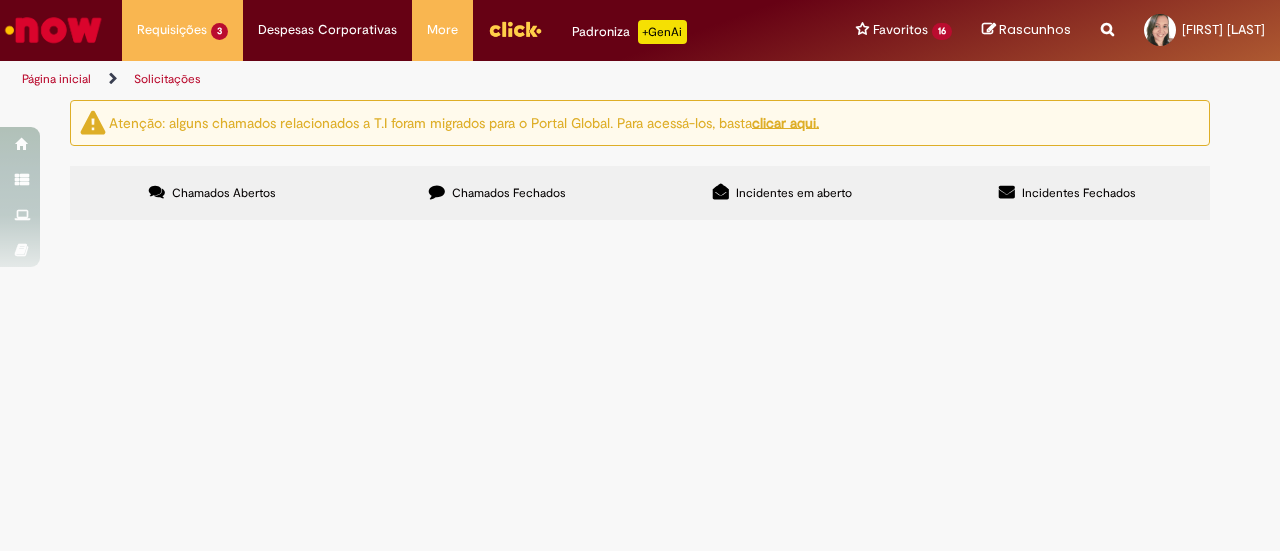 click on "Chamados Fechados" at bounding box center (509, 193) 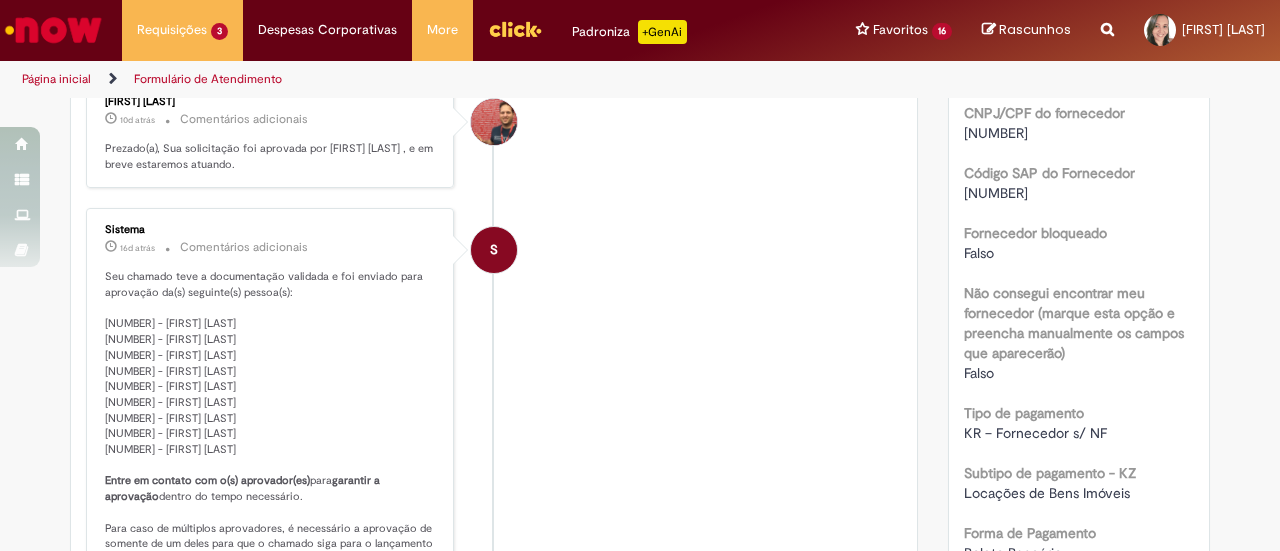 scroll, scrollTop: 1000, scrollLeft: 0, axis: vertical 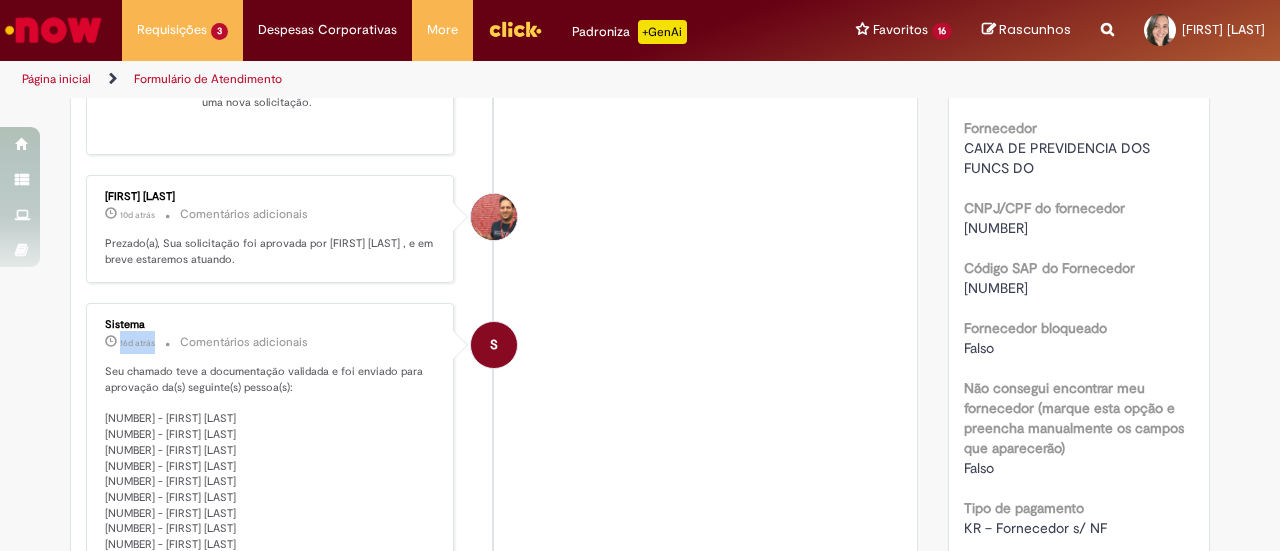 drag, startPoint x: 110, startPoint y: 345, endPoint x: 147, endPoint y: 343, distance: 37.054016 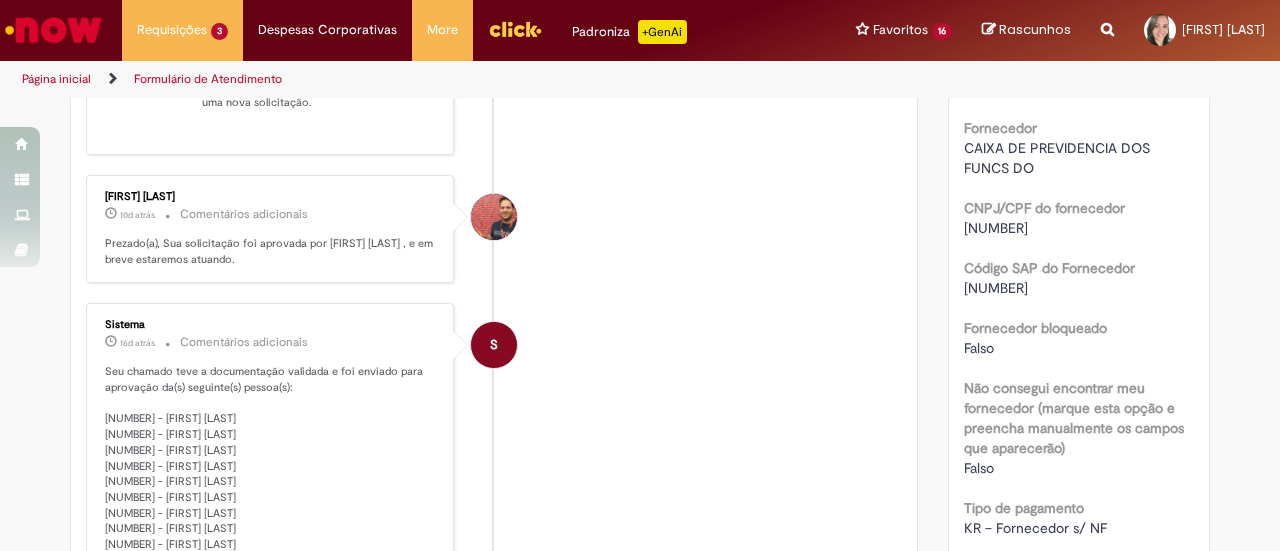 click on "S
Sistema
16d atrás 16 dias atrás     Comentários adicionais
Seu chamado teve a documentação validada e foi enviado para aprovação da(s) seguinte(s) pessoa(s): [NUMBER] - [FIRST] [LAST]
[NUMBER] - [FIRST] [LAST]
[NUMBER] - [FIRST] [LAST]
[NUMBER] - [FIRST] [LAST]
[NUMBER] - [FIRST] [LAST]
[NUMBER] - [FIRST] [LAST]
[NUMBER] - [FIRST] [LAST]
[NUMBER] - [FIRST] [LAST]
[NUMBER] - [FIRST] [LAST]
Entre em contato com o(s) aprovador(es)  para  garantir a aprovação  dentro do tempo necessário. Para caso de múltiplos aprovadores, é necessário a aprovação de somente de um deles para que o chamado siga para o lançamento no SAP. Lembrando que o chamado será automaticamente cancelado caso não seja aprovado." at bounding box center (494, 514) 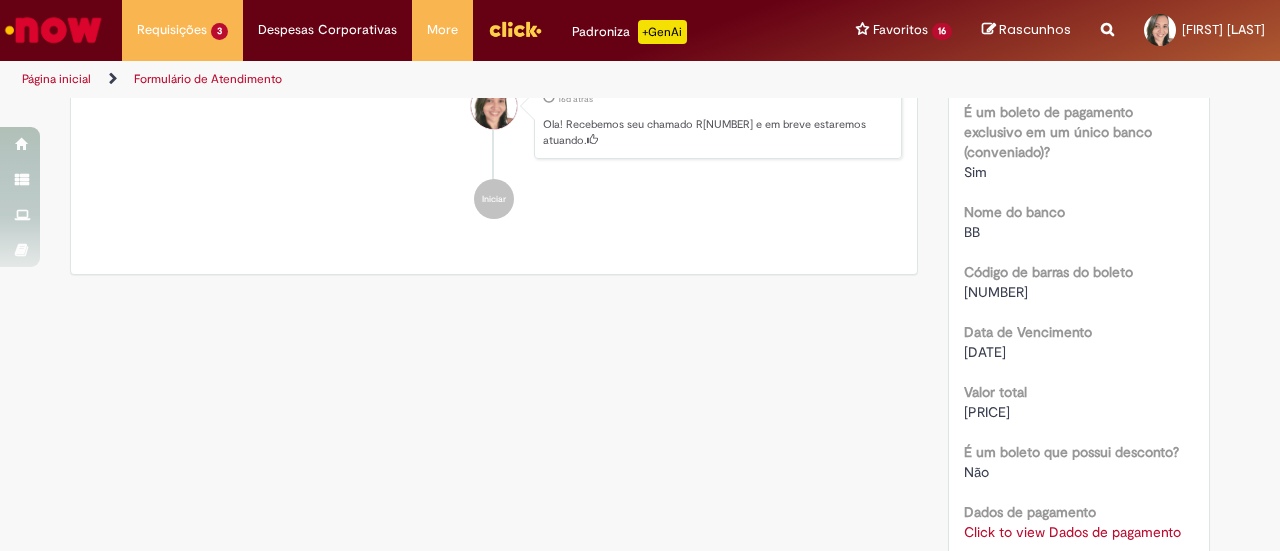 scroll, scrollTop: 1800, scrollLeft: 0, axis: vertical 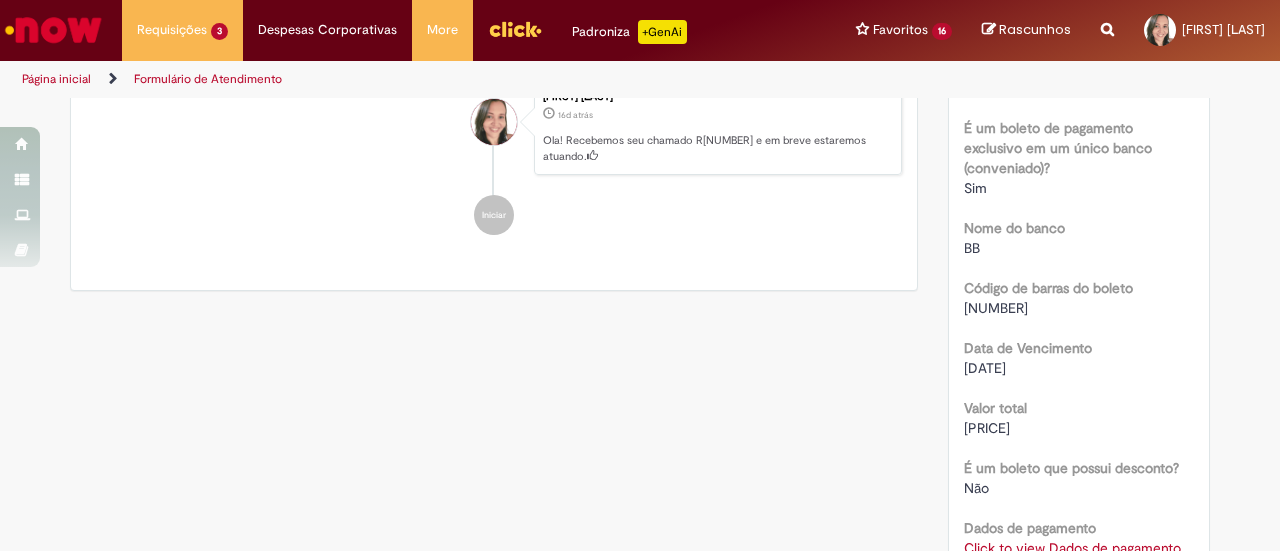 drag, startPoint x: 1048, startPoint y: 367, endPoint x: 952, endPoint y: 370, distance: 96.04687 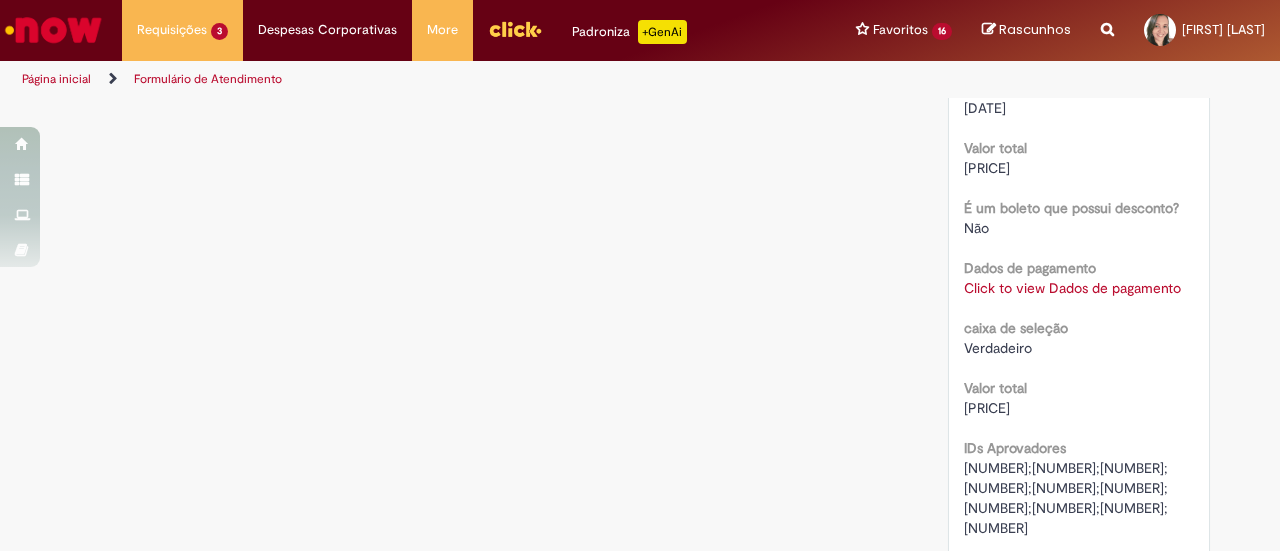 scroll, scrollTop: 2100, scrollLeft: 0, axis: vertical 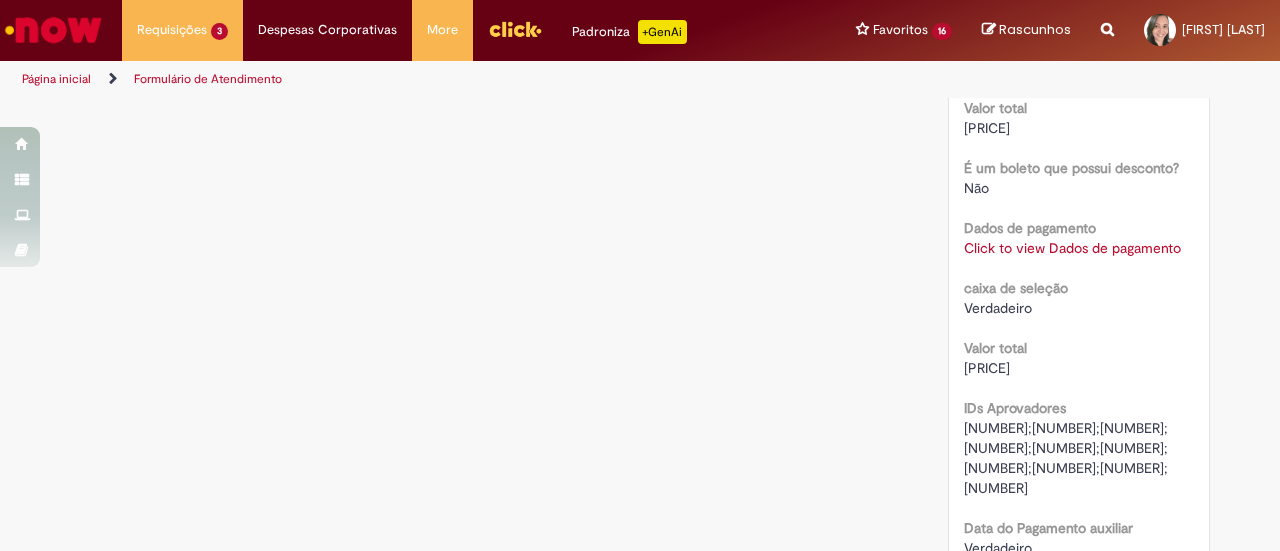 click on "Click to view Dados de pagamento" at bounding box center [1072, 248] 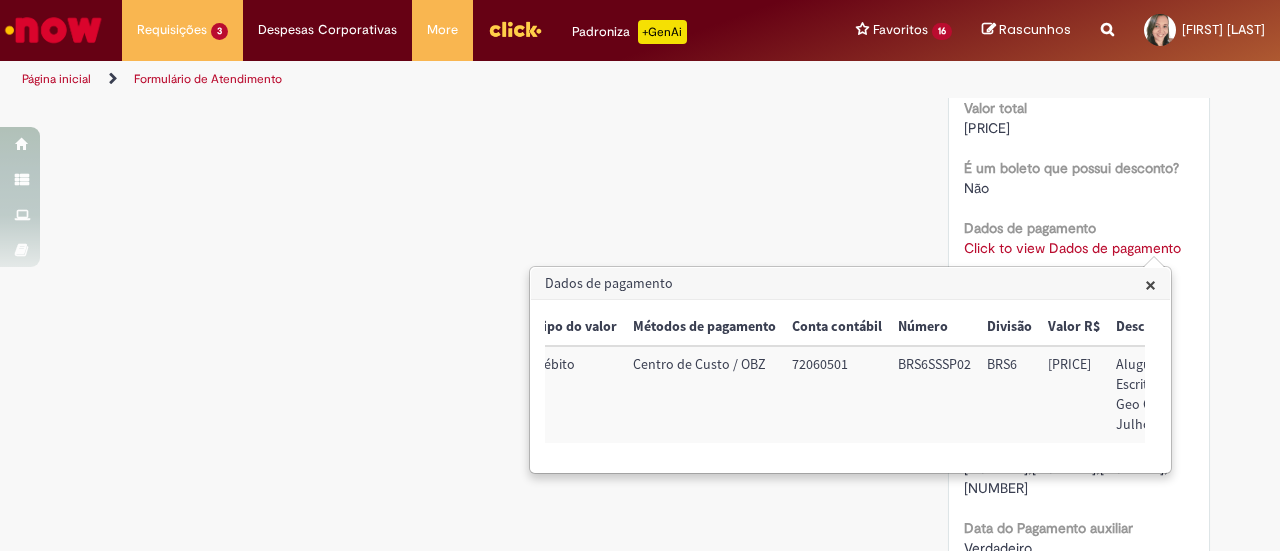 scroll, scrollTop: 0, scrollLeft: 228, axis: horizontal 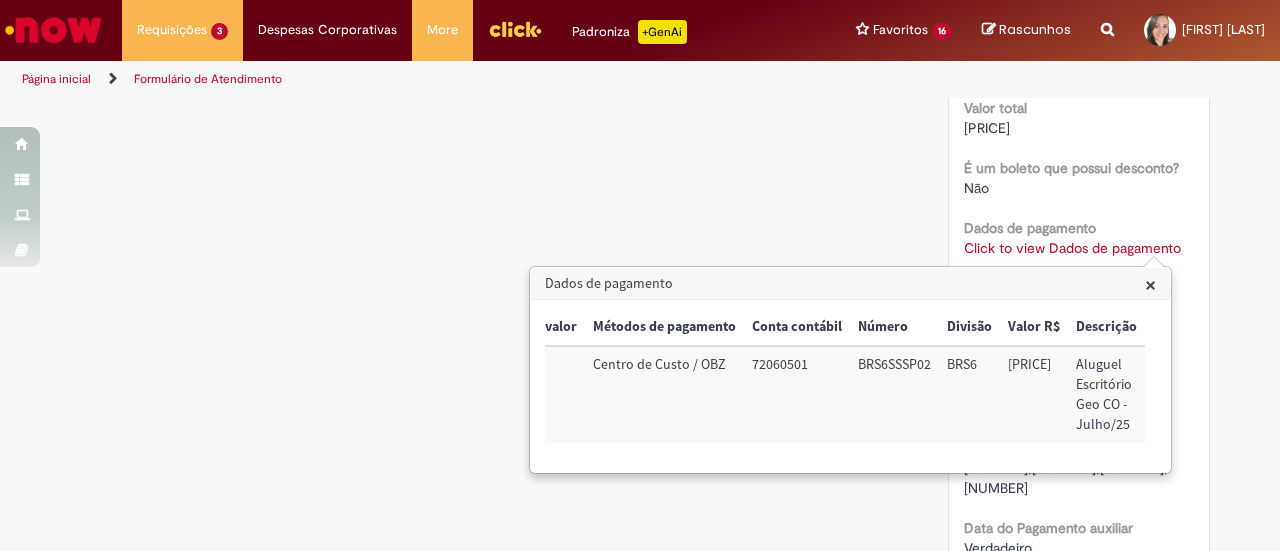 click on "Número
[REFERENCE_CODE]
Status
Solucionado
Criação
16d atrás 16 dias atrás
Conclusão Estimada
[DATE] [TIME]
Opções
SAP Interim
s4
Cod SAP solicitante
[NUMBER]
Empresa do solicitante
AMBEV S.A.
Código SAP da empresa do solicitante
BR16
Código SAP da localidade do solicitante
BRZY
Unidade para o pagamento
CD Brasilia
Código da Unidade
BRB2
CNPJ da Unidade
[NUMBER]
Nome da Empresa
AMBEV S.A.
Código da empresa
BR16" at bounding box center [1079, -576] 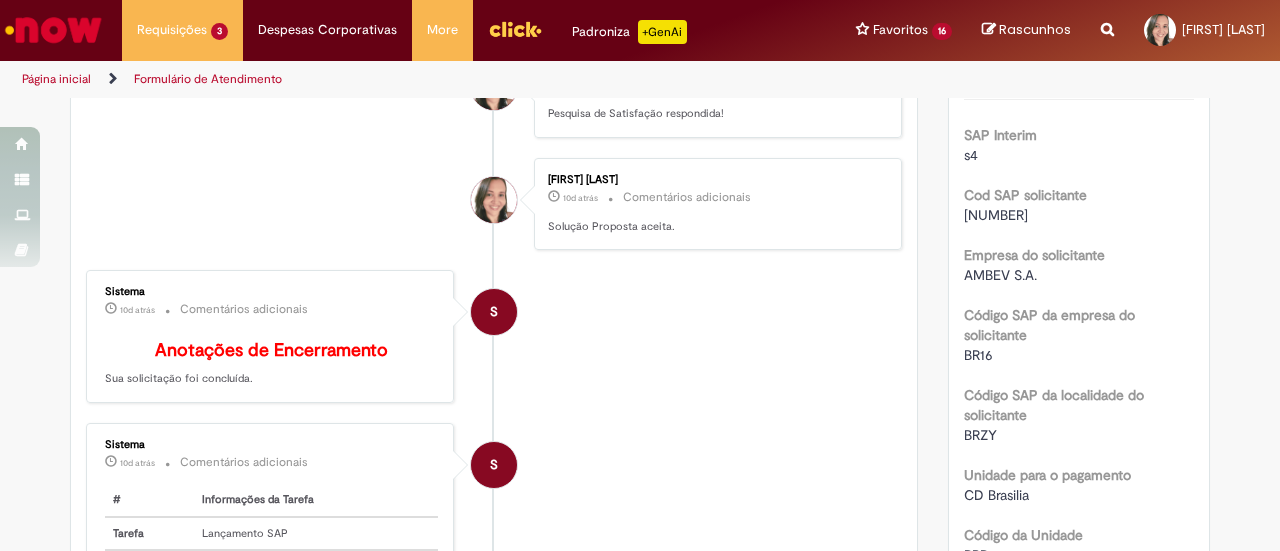 scroll, scrollTop: 0, scrollLeft: 0, axis: both 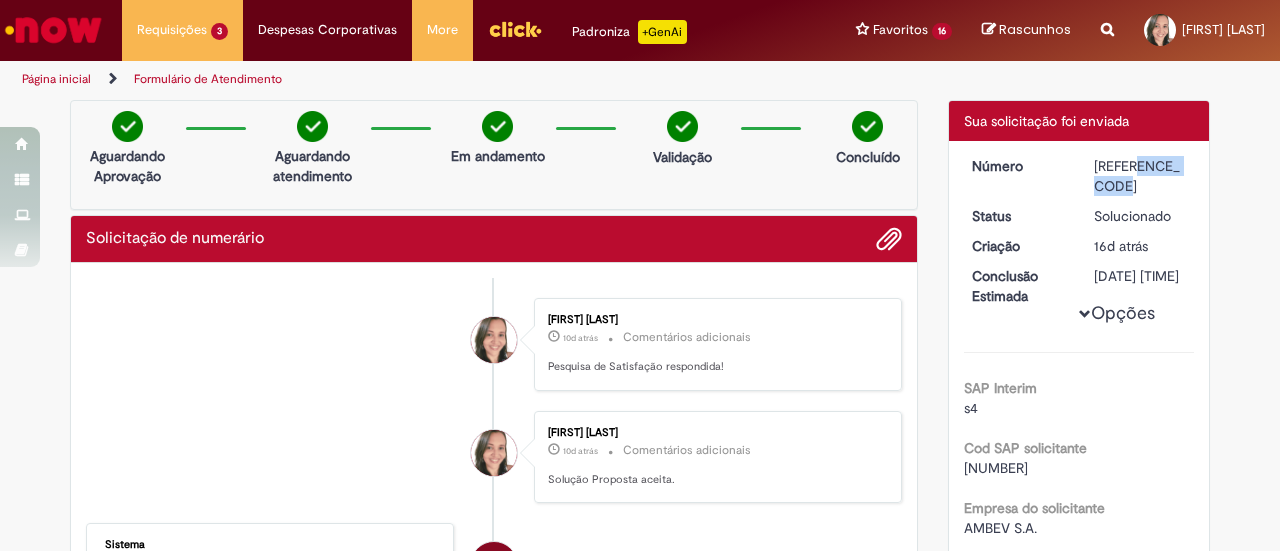 drag, startPoint x: 1154, startPoint y: 167, endPoint x: 1076, endPoint y: 164, distance: 78.05767 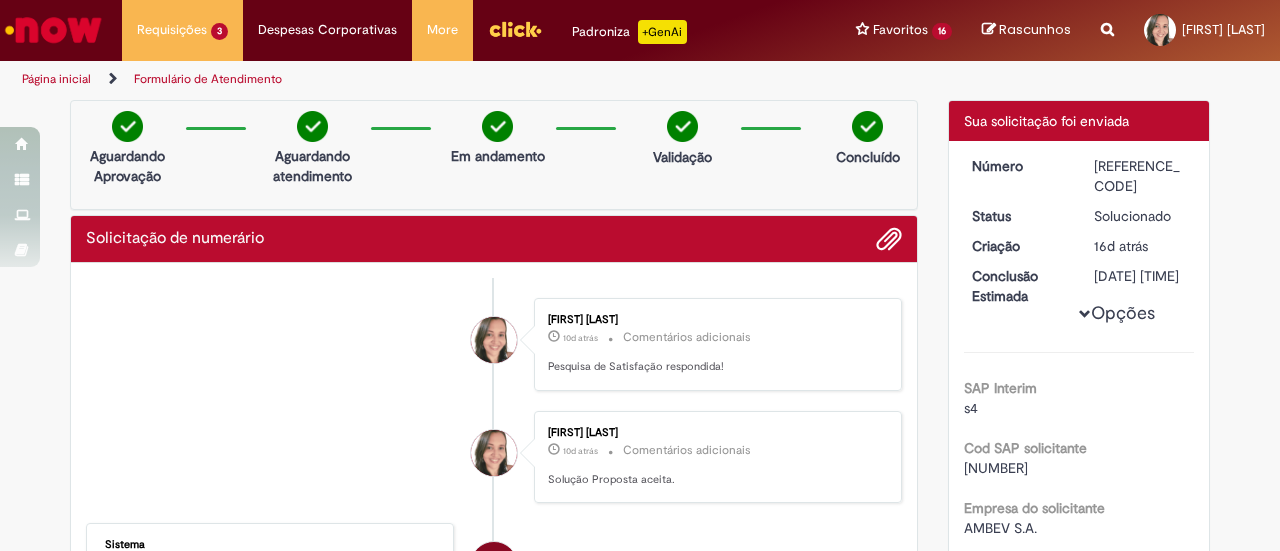 click on "Pesquisa de Satisfação respondida!" at bounding box center [714, 367] 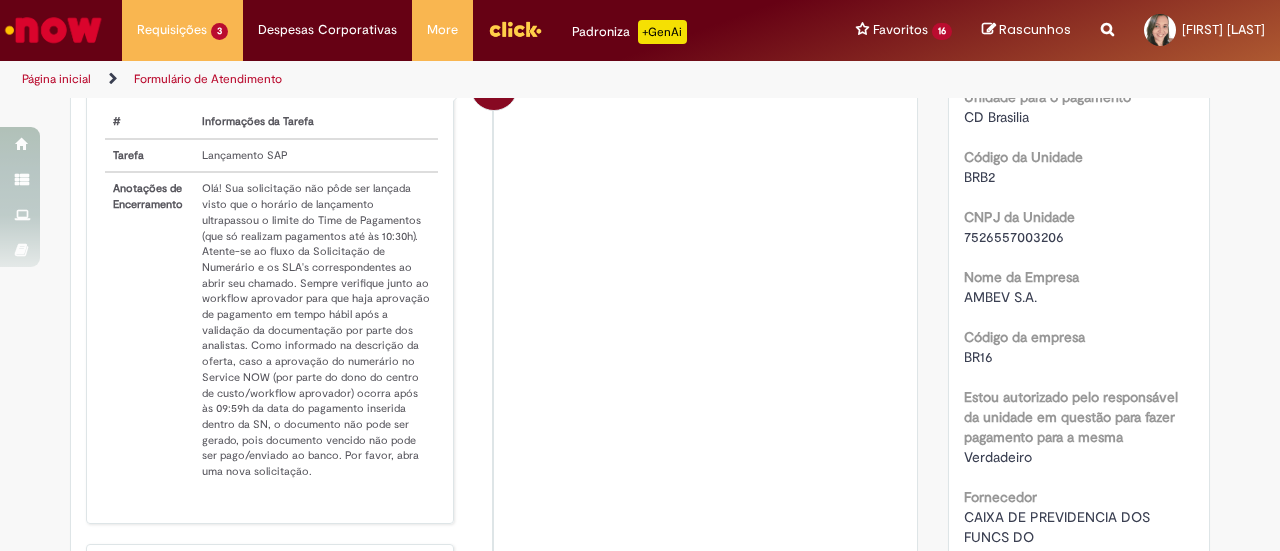 scroll, scrollTop: 600, scrollLeft: 0, axis: vertical 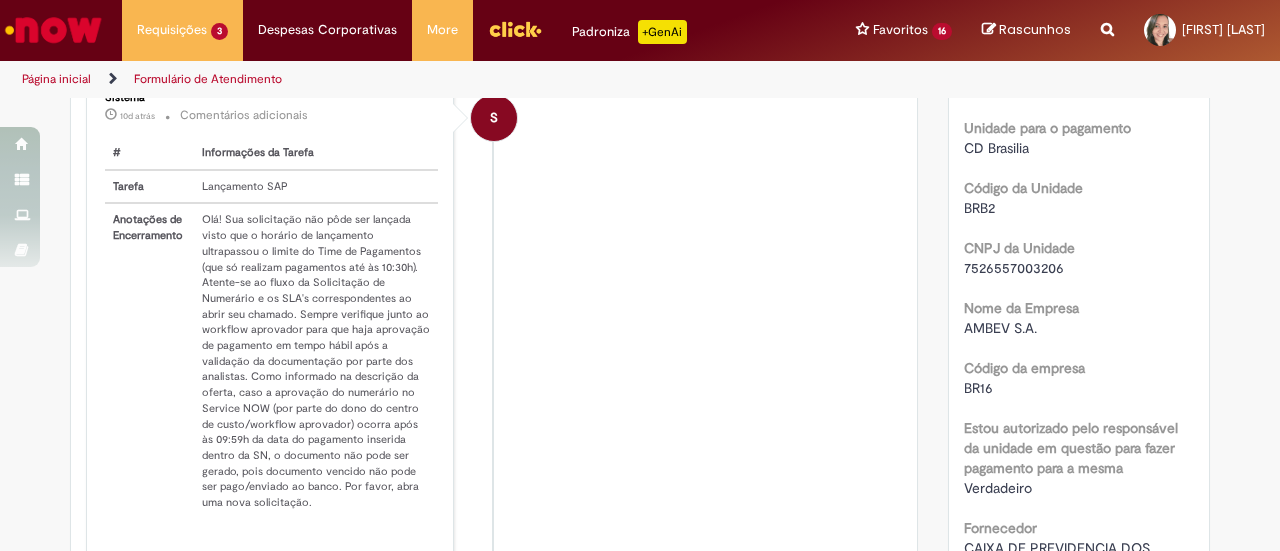 click on "S
Sistema
[TIME] atrás [TIME]     Comentários adicionais
# Informações da Tarefa Tarefa Lançamento SAP Anotações de Encerramento" at bounding box center [494, 315] 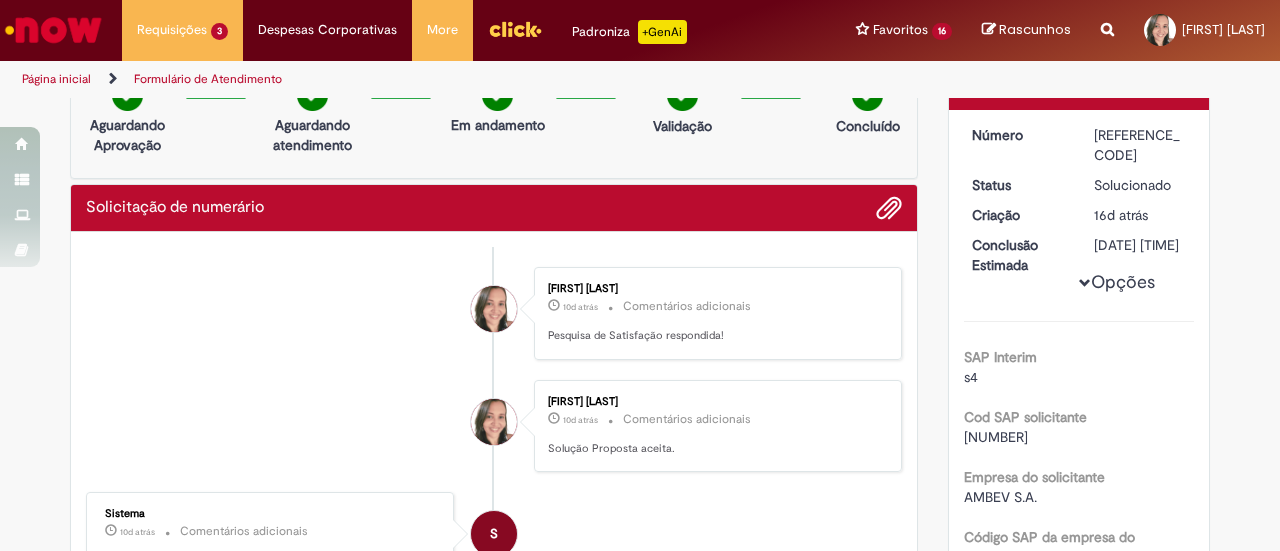 scroll, scrollTop: 0, scrollLeft: 0, axis: both 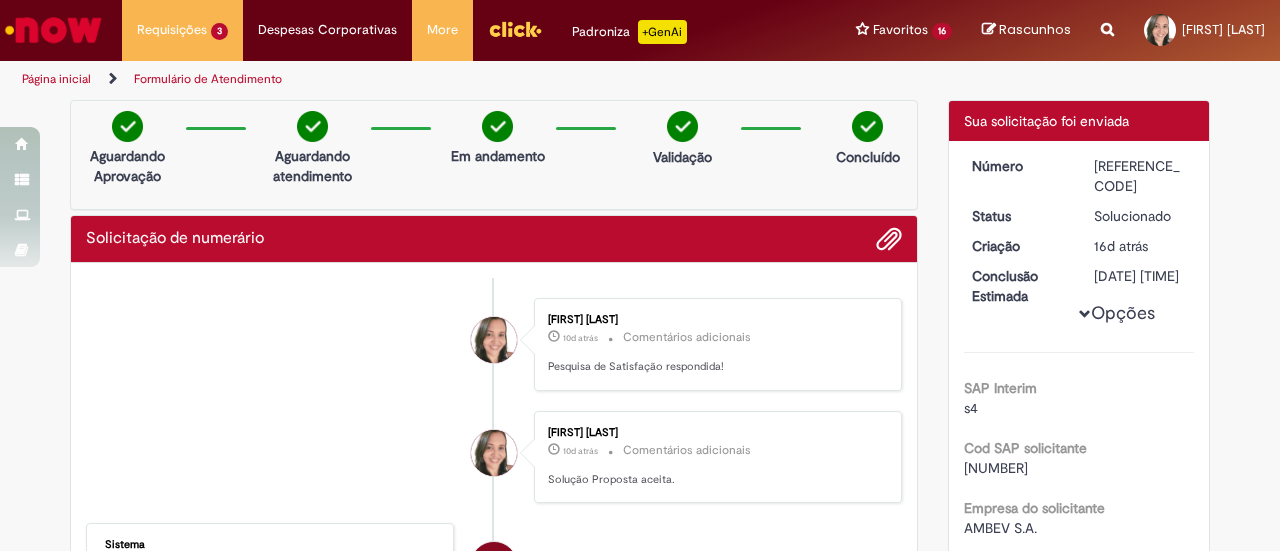 click on "SAP Interim
s4" at bounding box center (1079, 395) 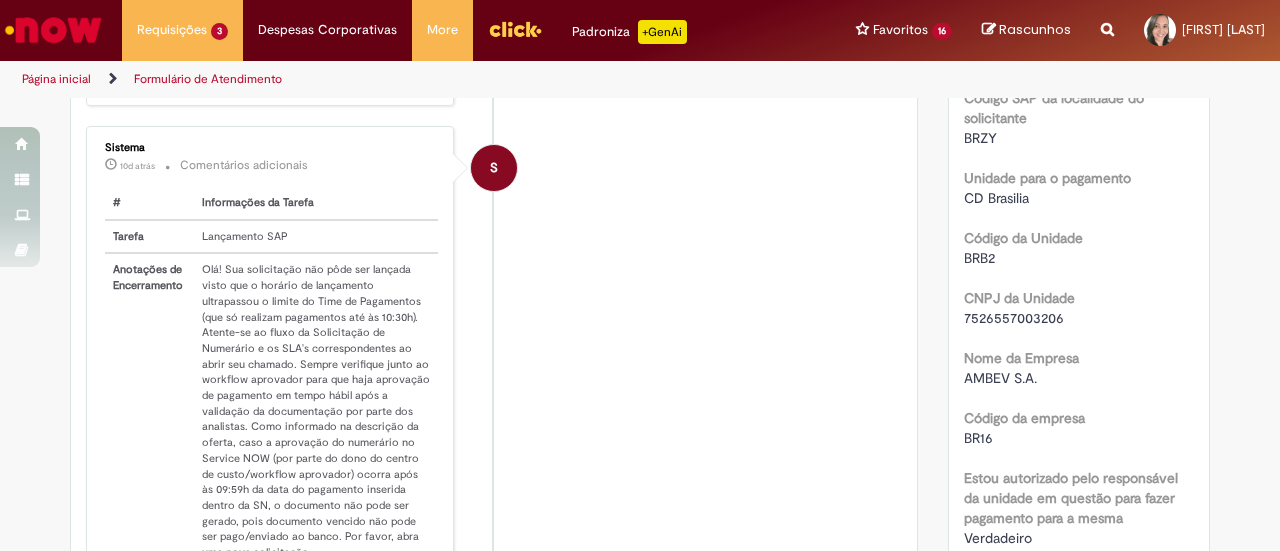 scroll, scrollTop: 600, scrollLeft: 0, axis: vertical 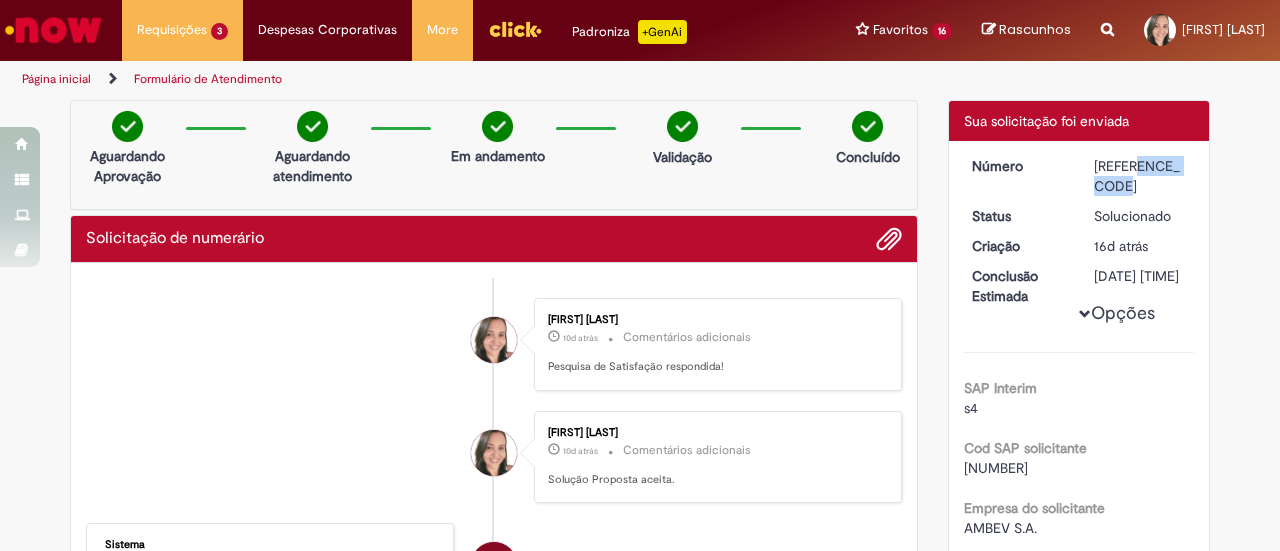 drag, startPoint x: 1165, startPoint y: 161, endPoint x: 1072, endPoint y: 159, distance: 93.0215 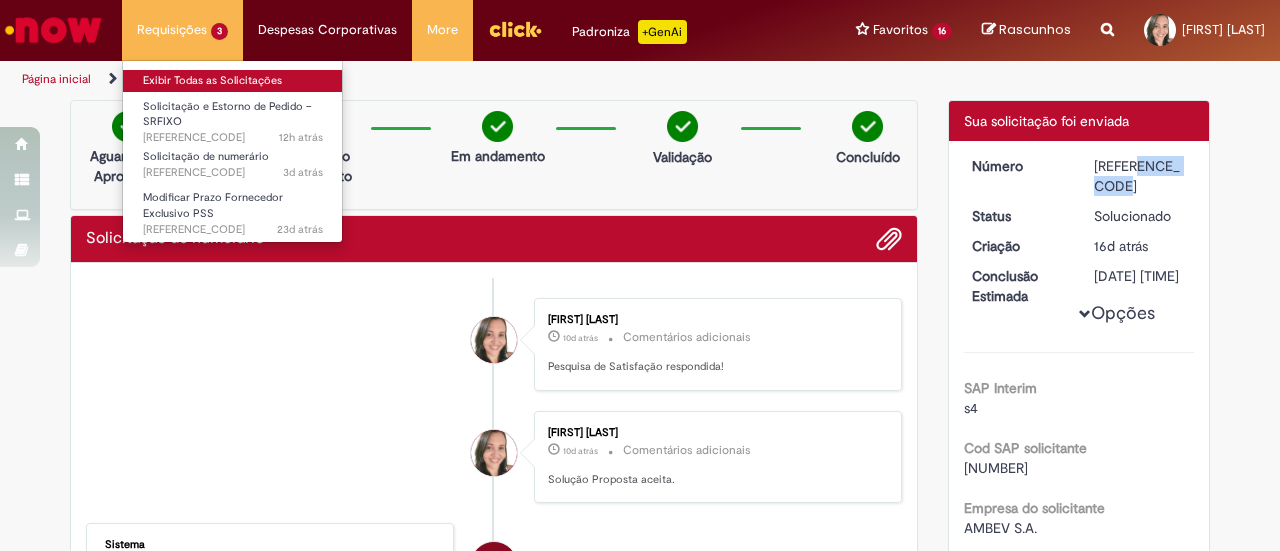 click on "Exibir Todas as Solicitações" at bounding box center (233, 81) 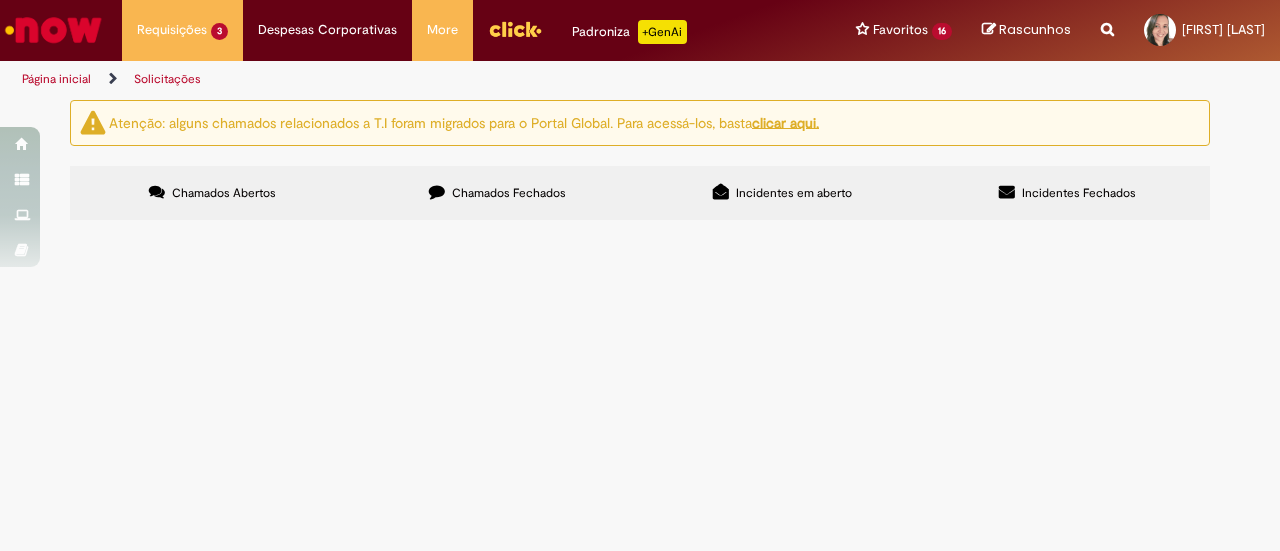 click on "Chamados Fechados" at bounding box center [497, 193] 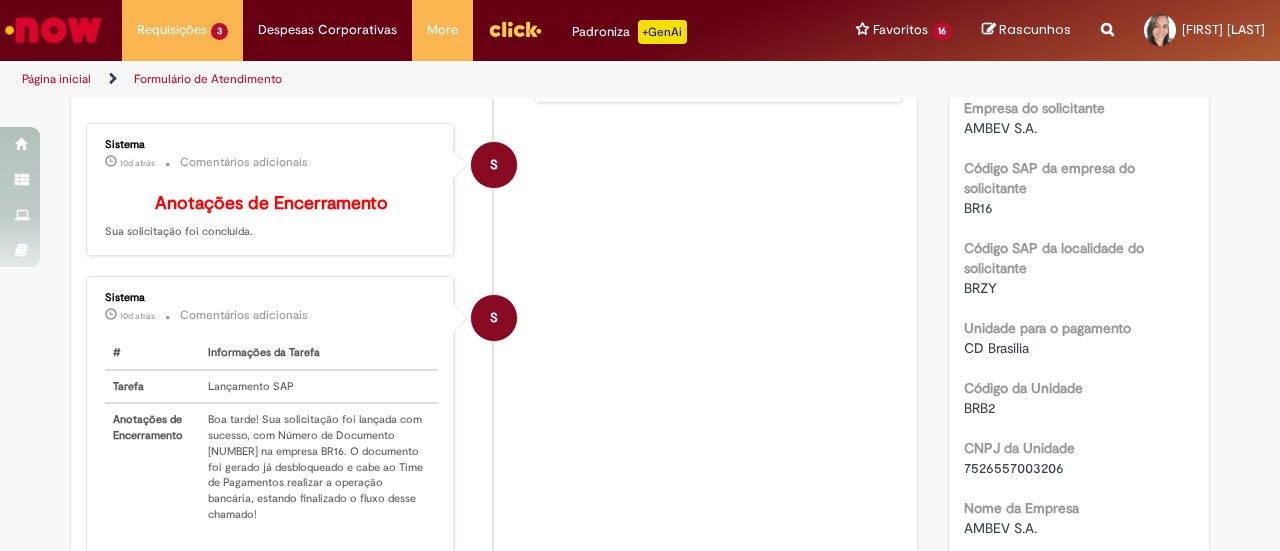 scroll, scrollTop: 500, scrollLeft: 0, axis: vertical 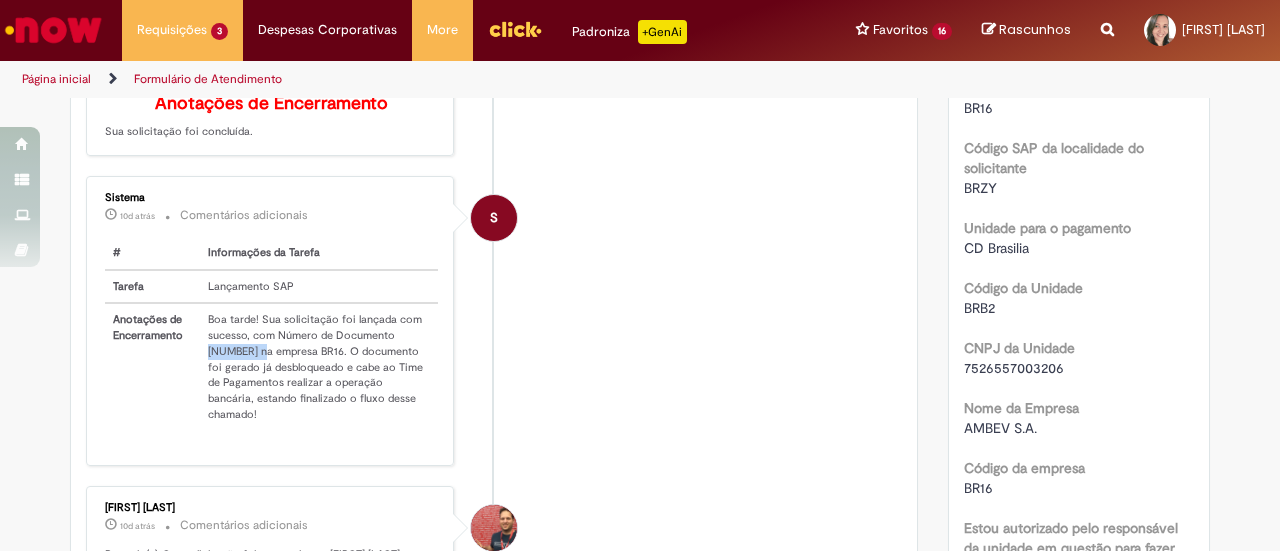 drag, startPoint x: 194, startPoint y: 356, endPoint x: 249, endPoint y: 358, distance: 55.03635 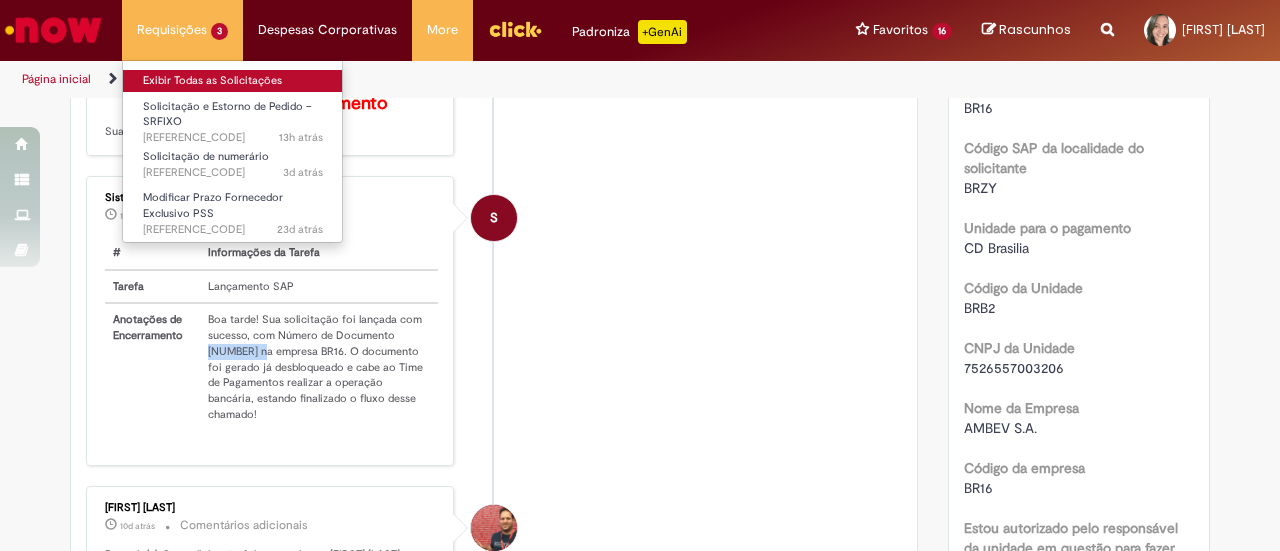 click on "Exibir Todas as Solicitações" at bounding box center (233, 81) 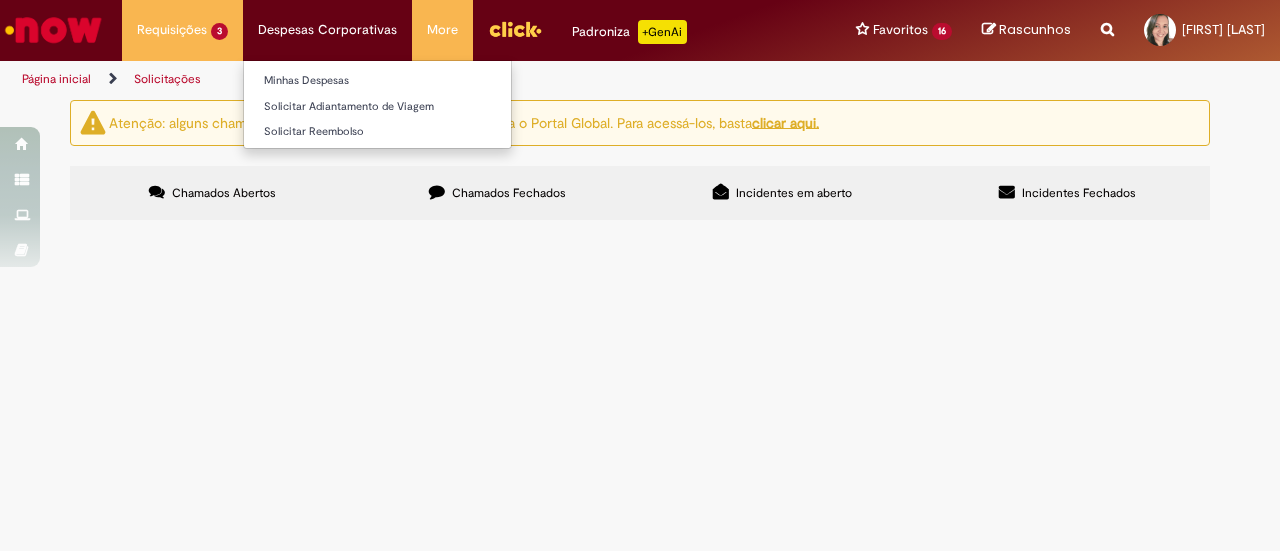 scroll, scrollTop: 0, scrollLeft: 0, axis: both 